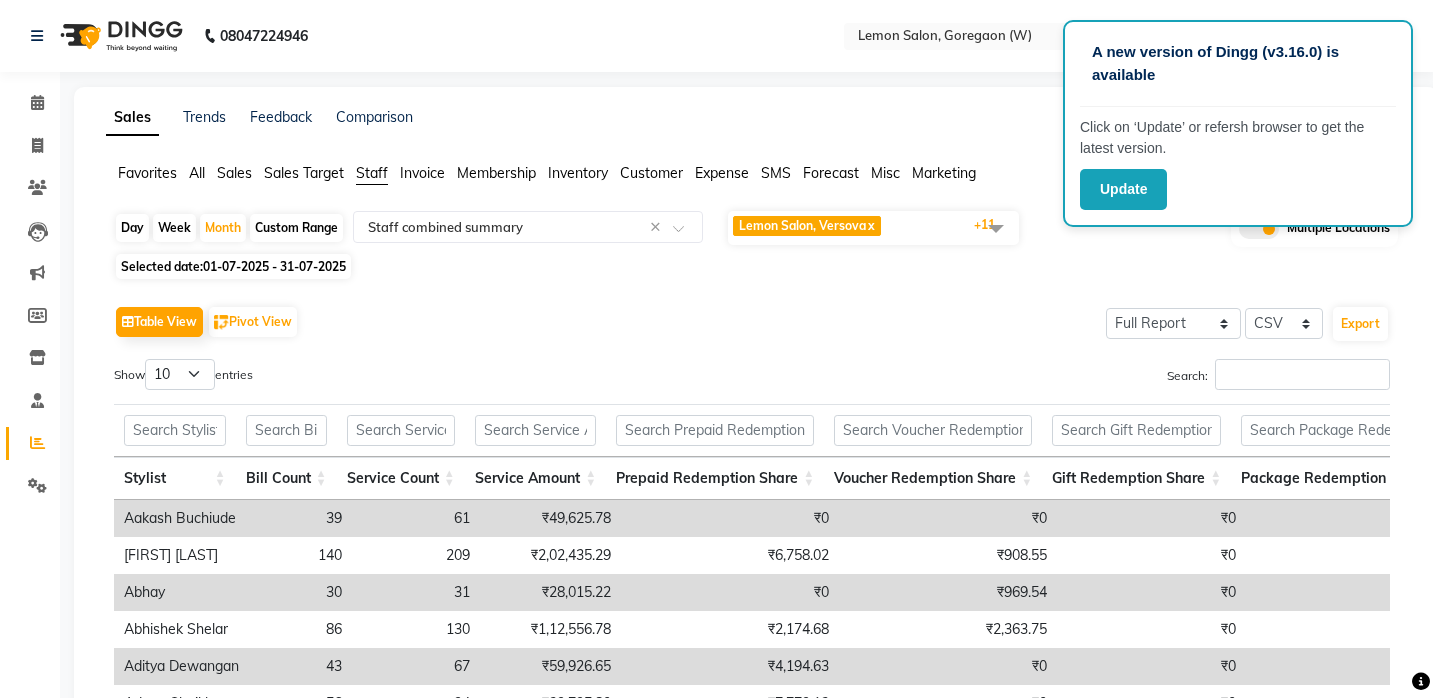 select on "full_report" 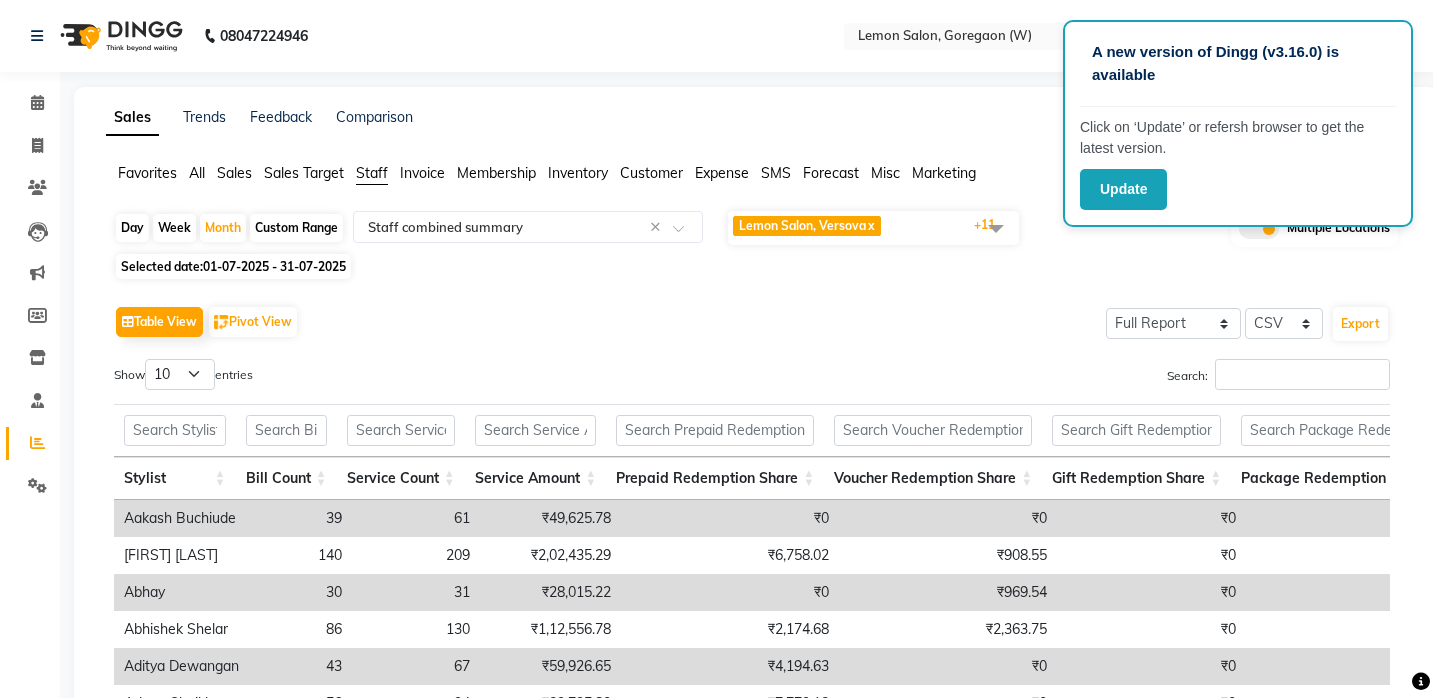 scroll, scrollTop: 162, scrollLeft: 0, axis: vertical 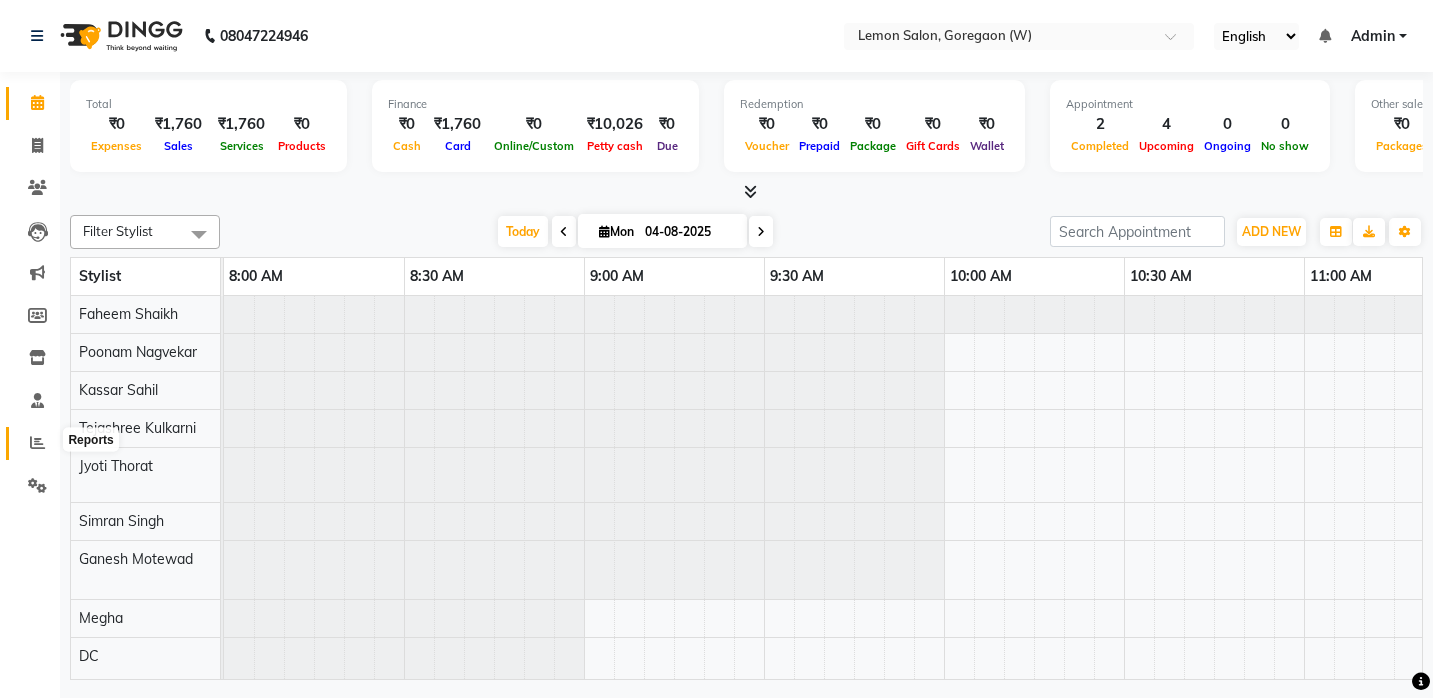 click 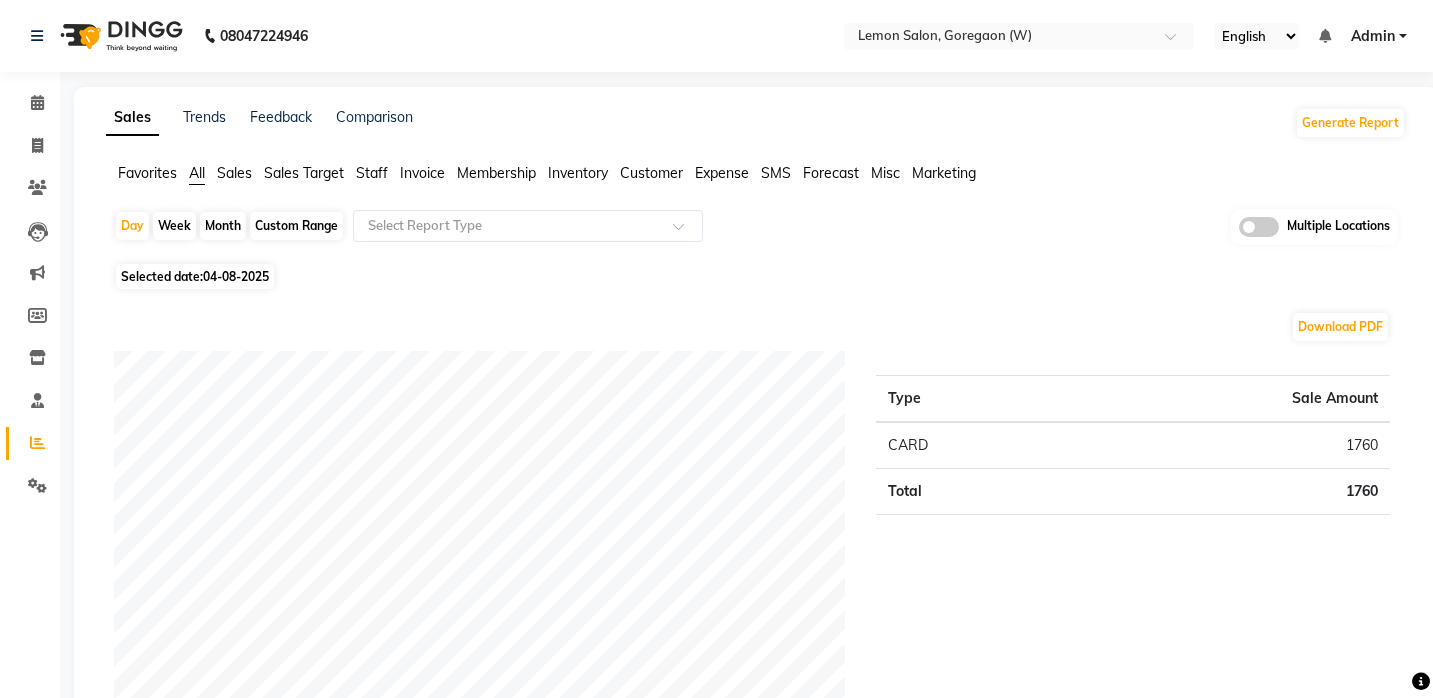 click on "Sales" 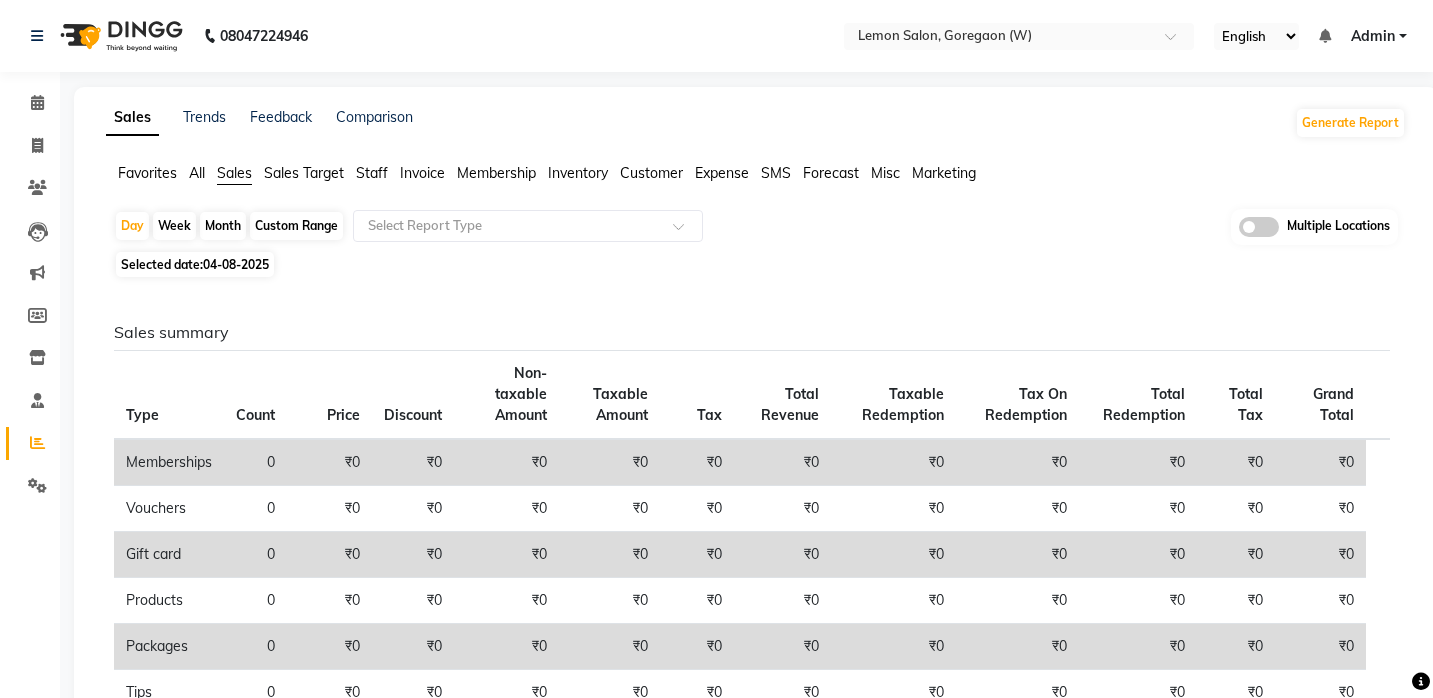 click on "Month" 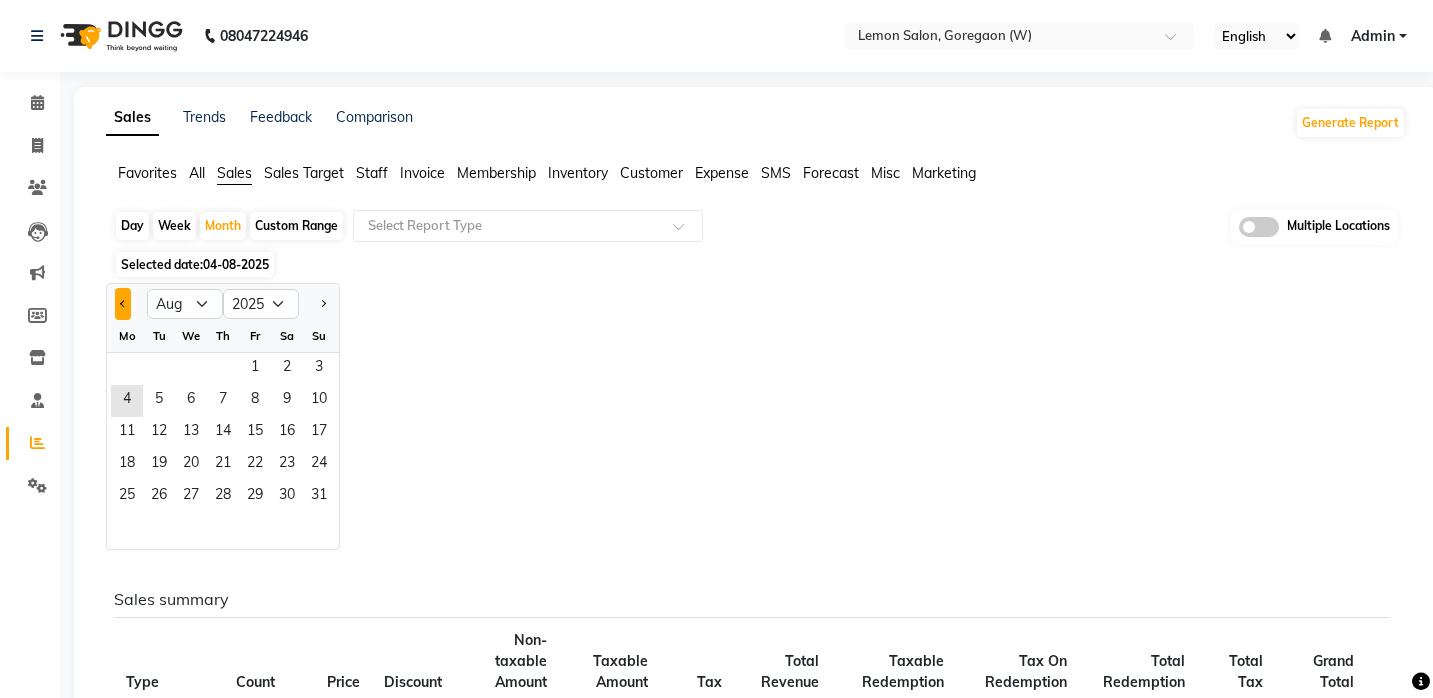 click 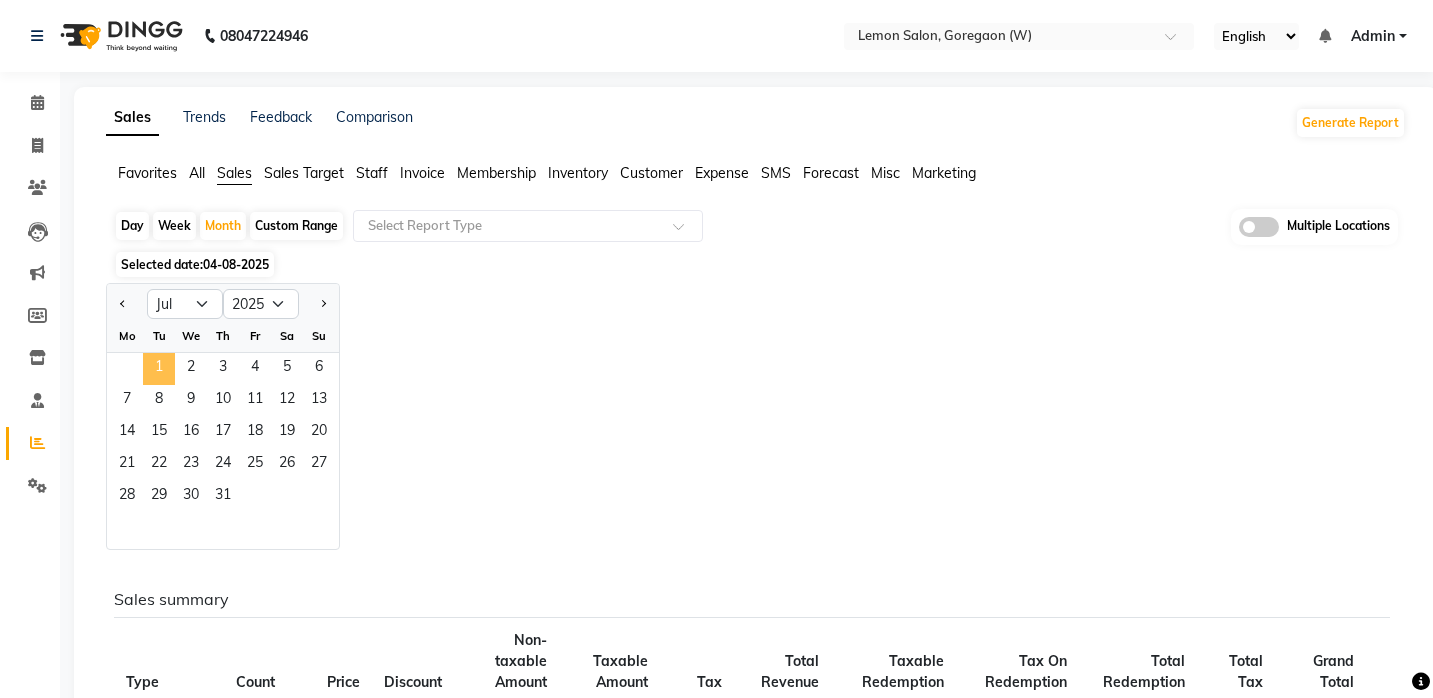 click on "1" 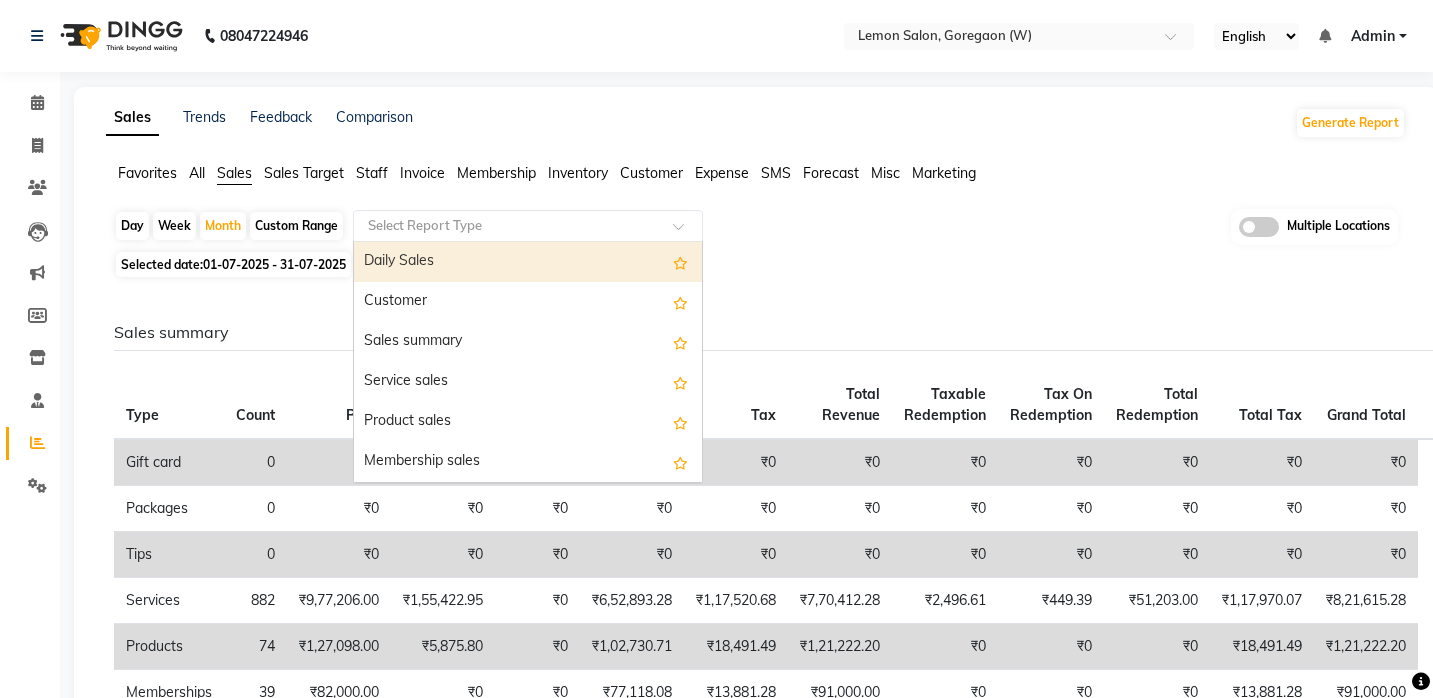 click 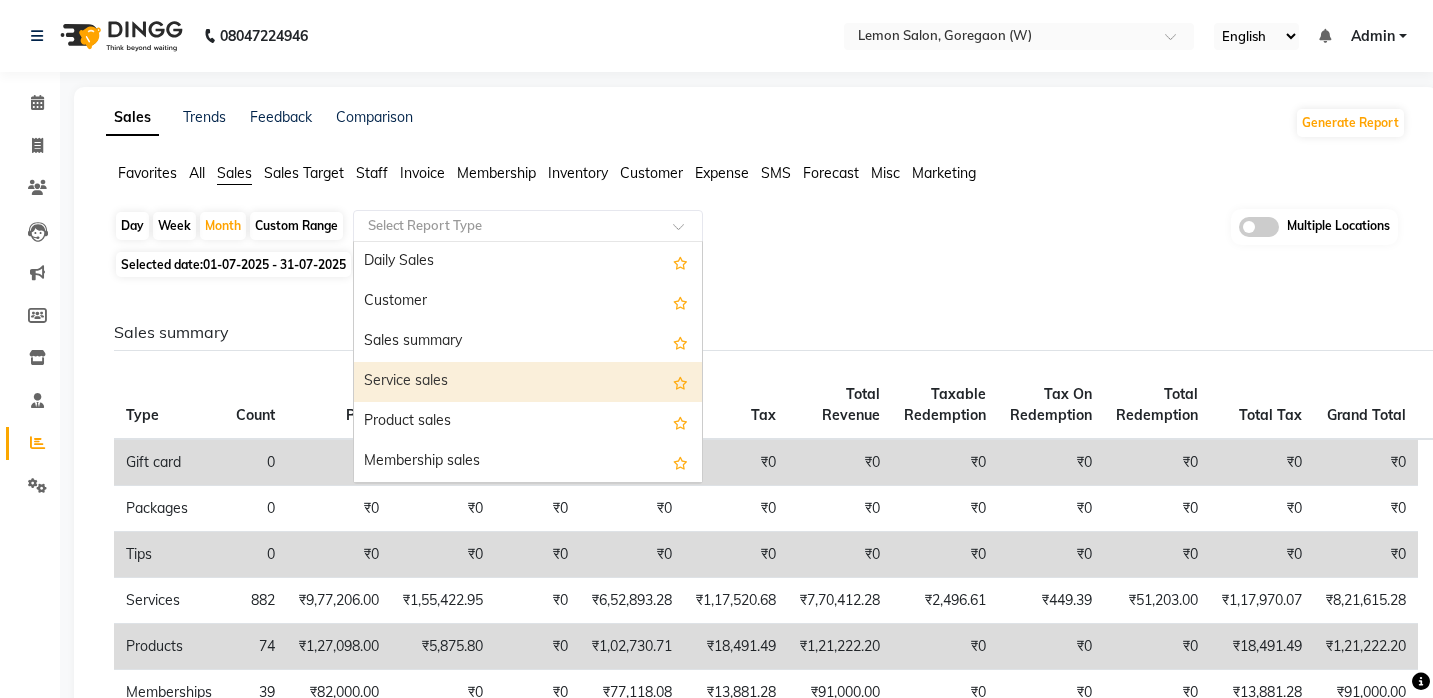 click on "Service sales" at bounding box center [528, 382] 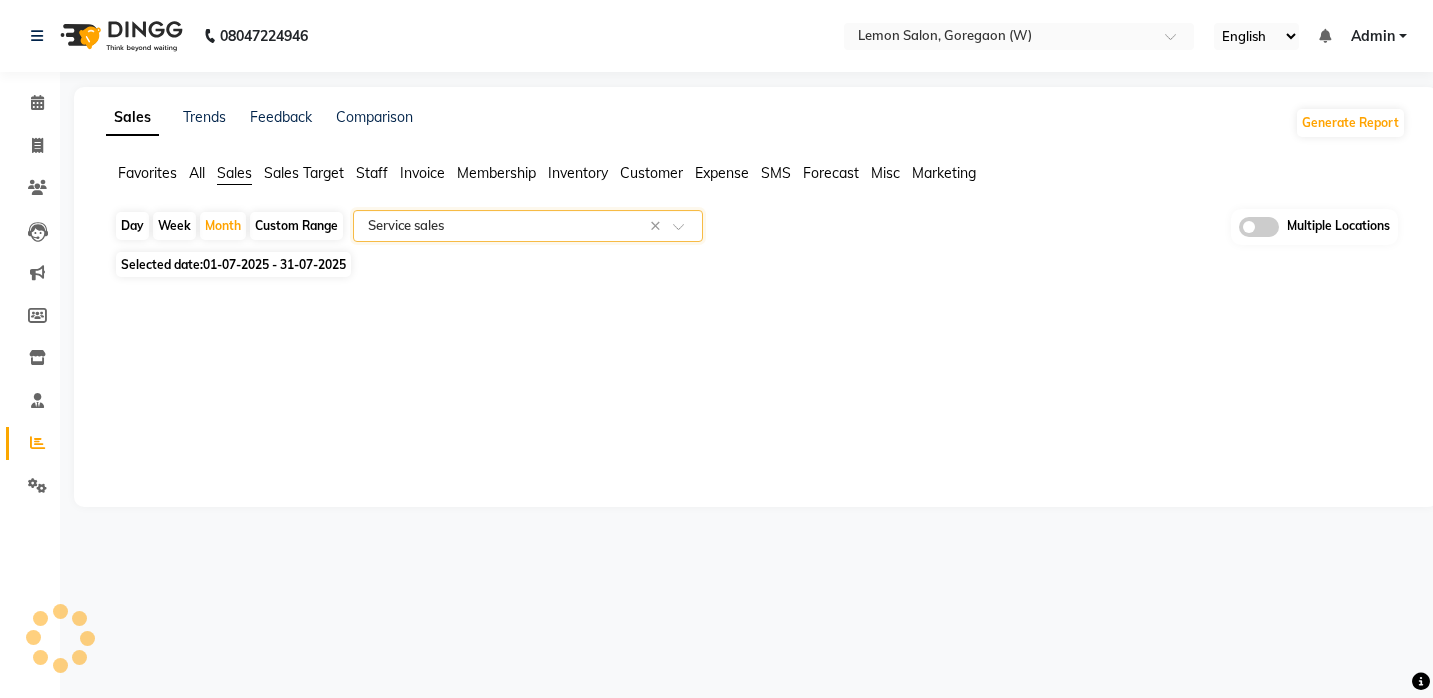 select on "full_report" 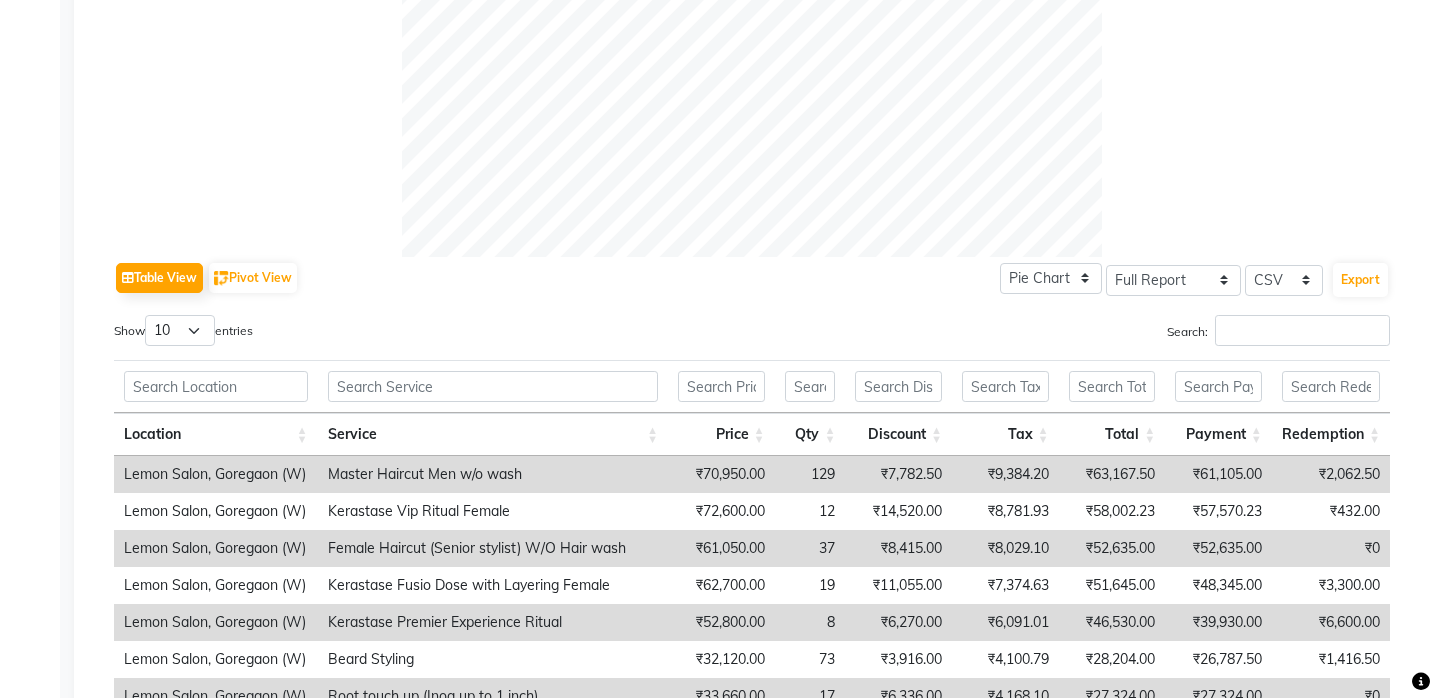 scroll, scrollTop: 764, scrollLeft: 0, axis: vertical 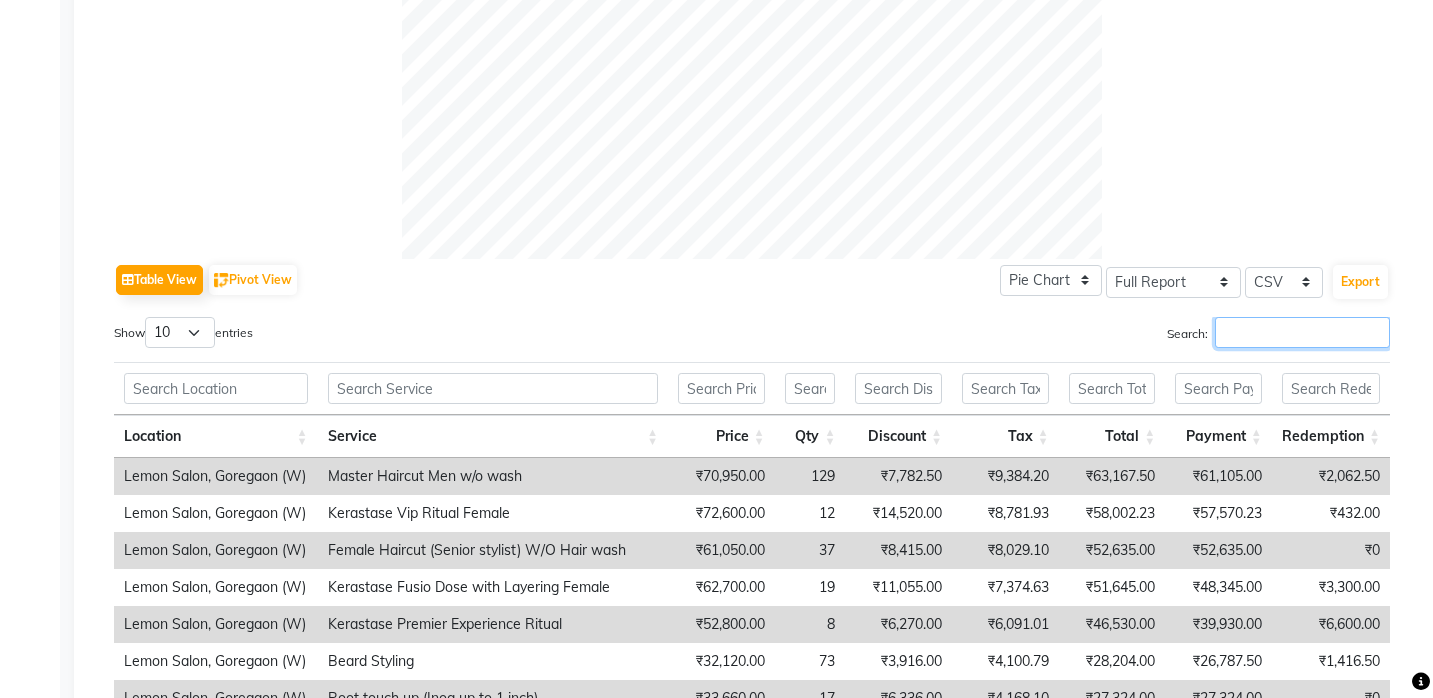 click on "Search:" at bounding box center [1302, 332] 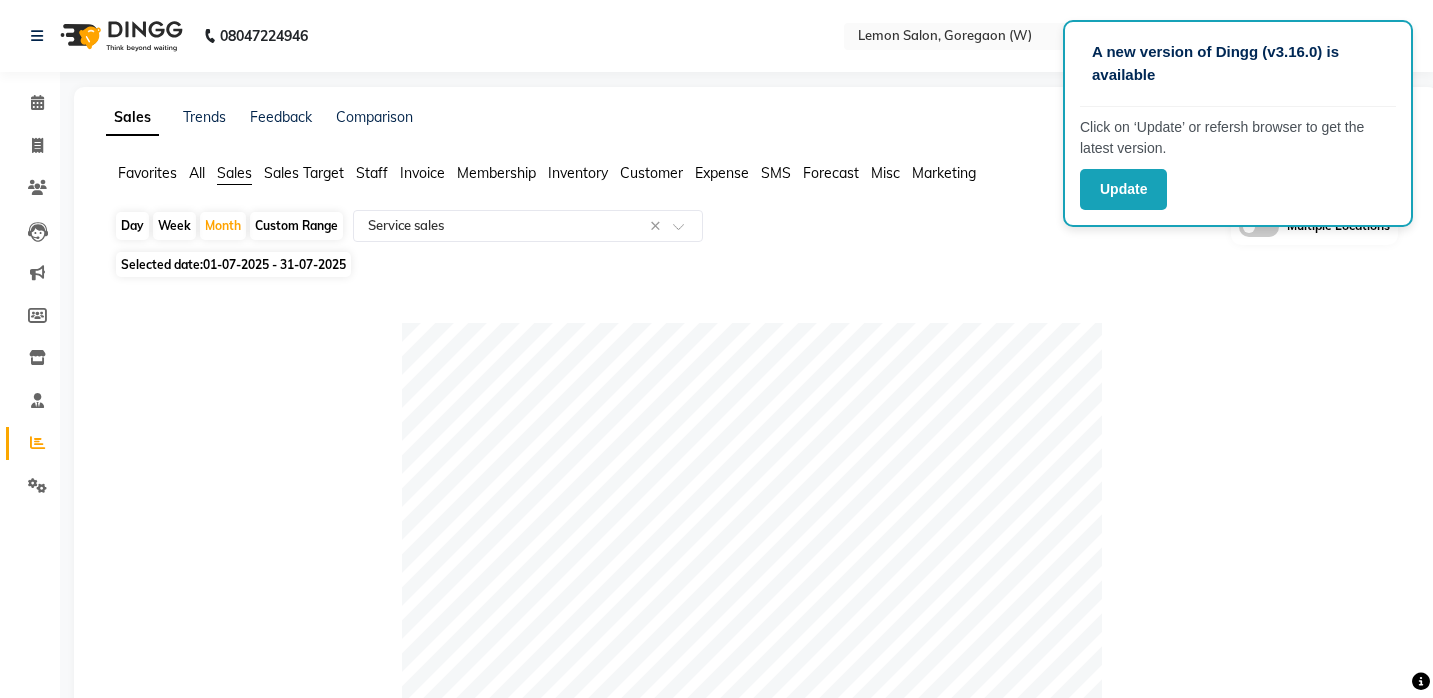 scroll, scrollTop: 0, scrollLeft: 0, axis: both 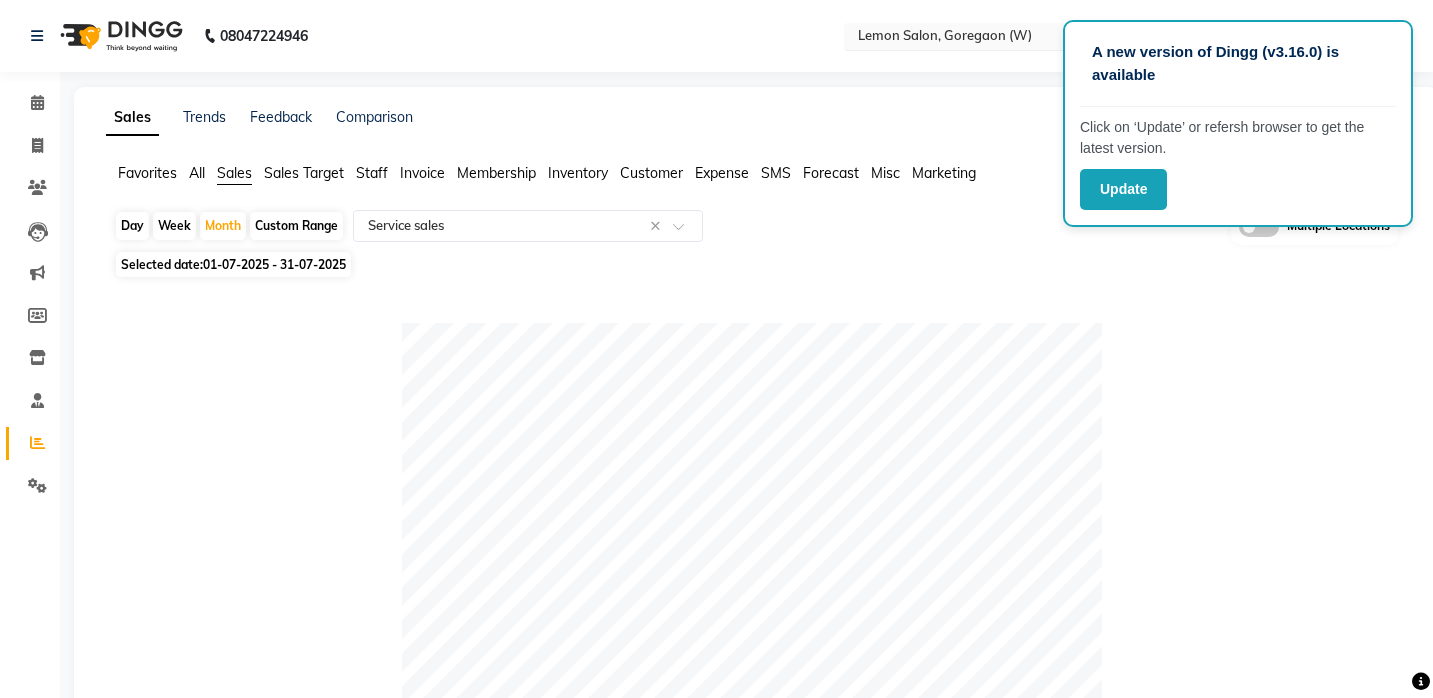 type on "botox" 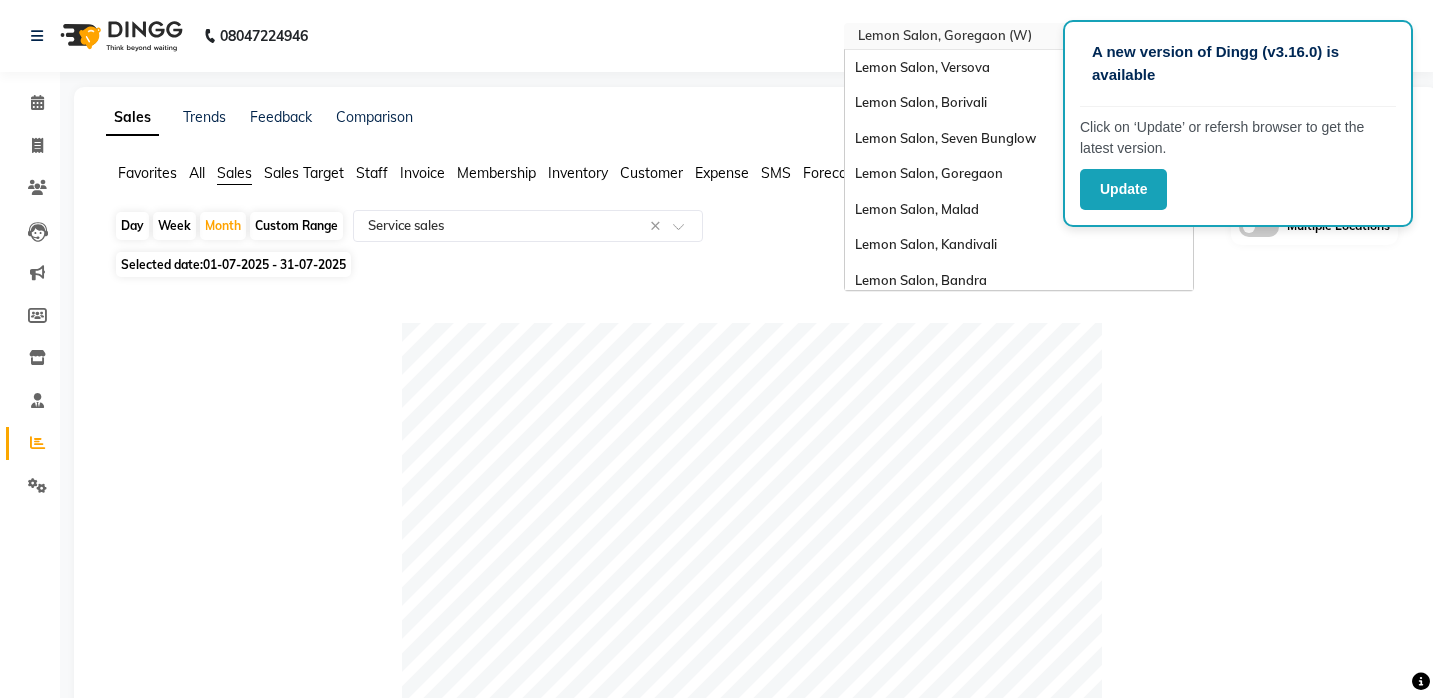 click at bounding box center [1177, 42] 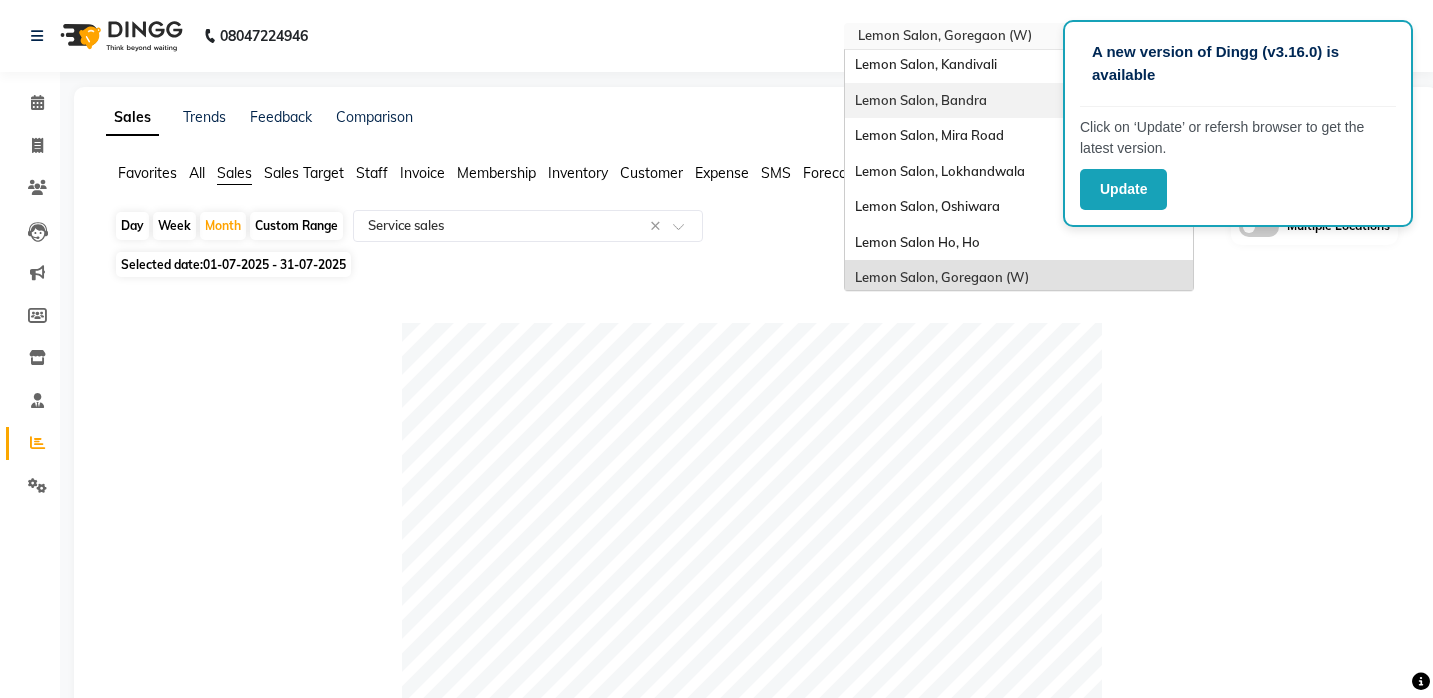 click on "Lemon Salon, Bandra" at bounding box center (1019, 101) 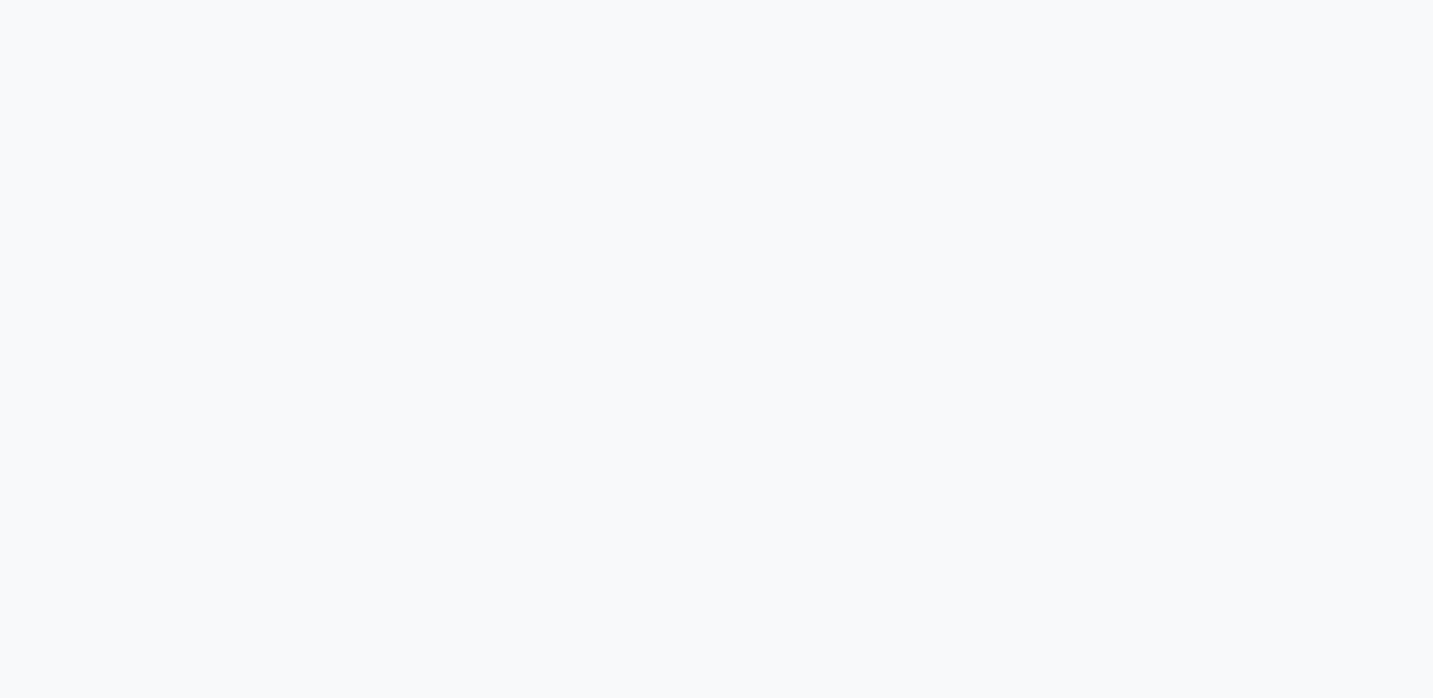 scroll, scrollTop: 0, scrollLeft: 0, axis: both 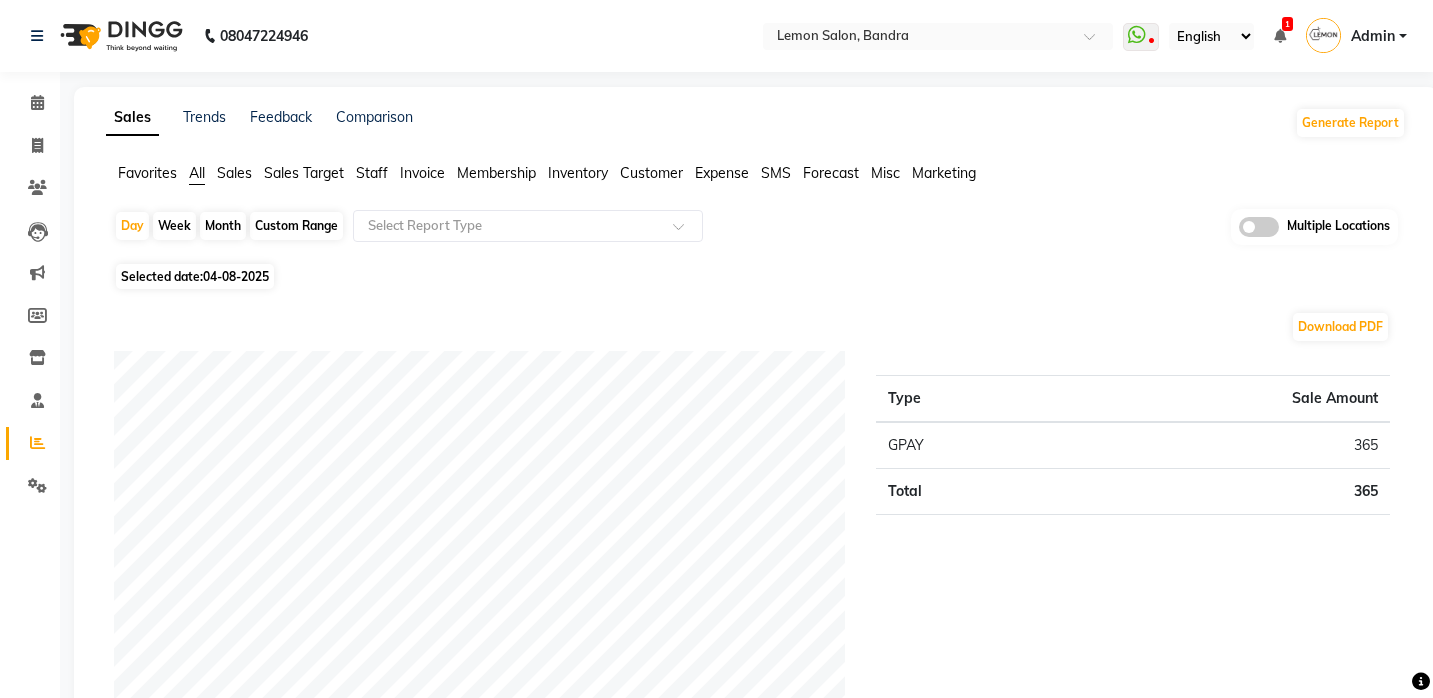 click on "Sales" 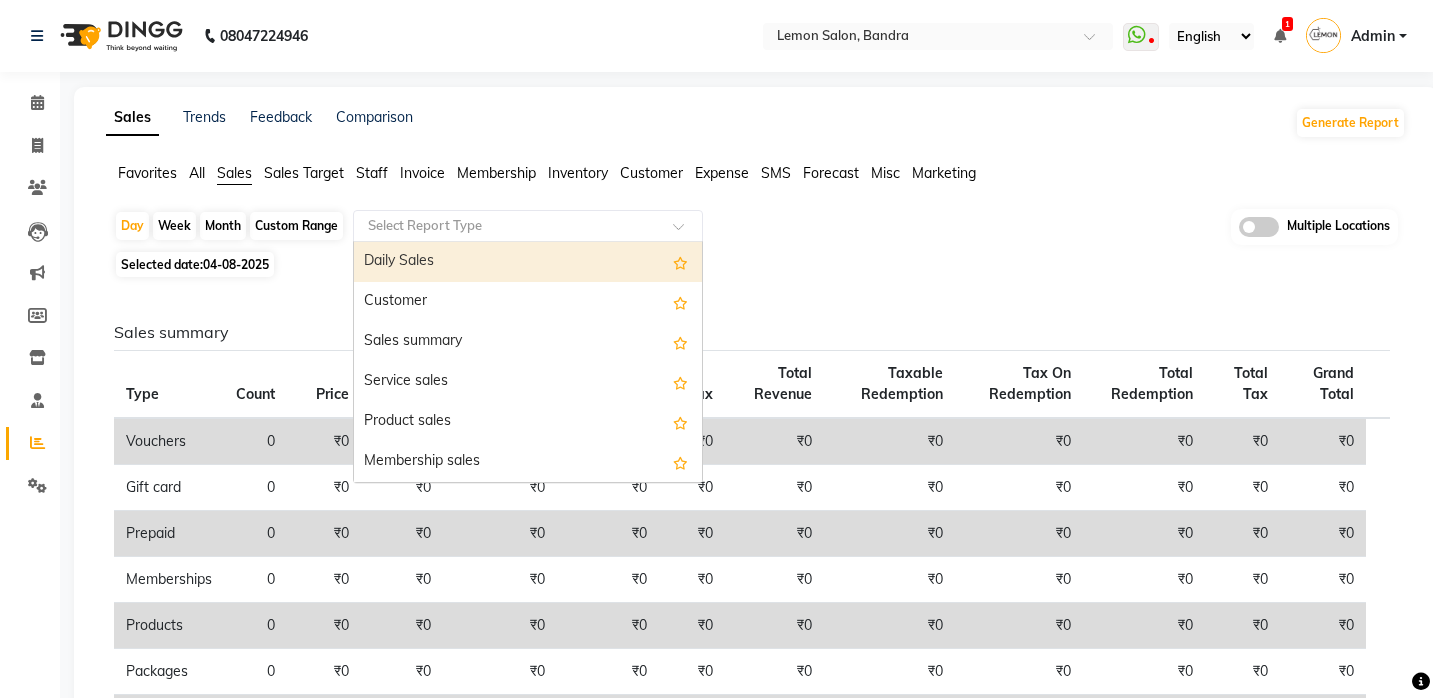click 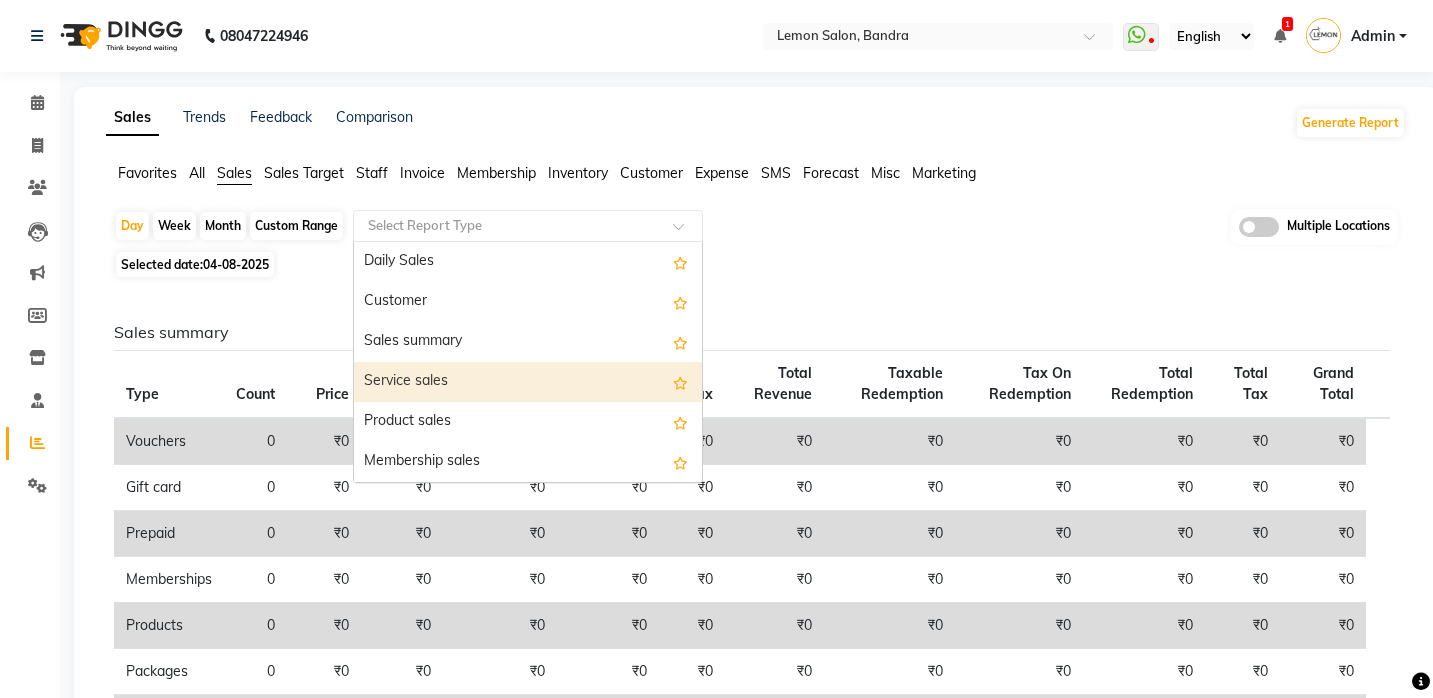 click on "Service sales" at bounding box center [528, 382] 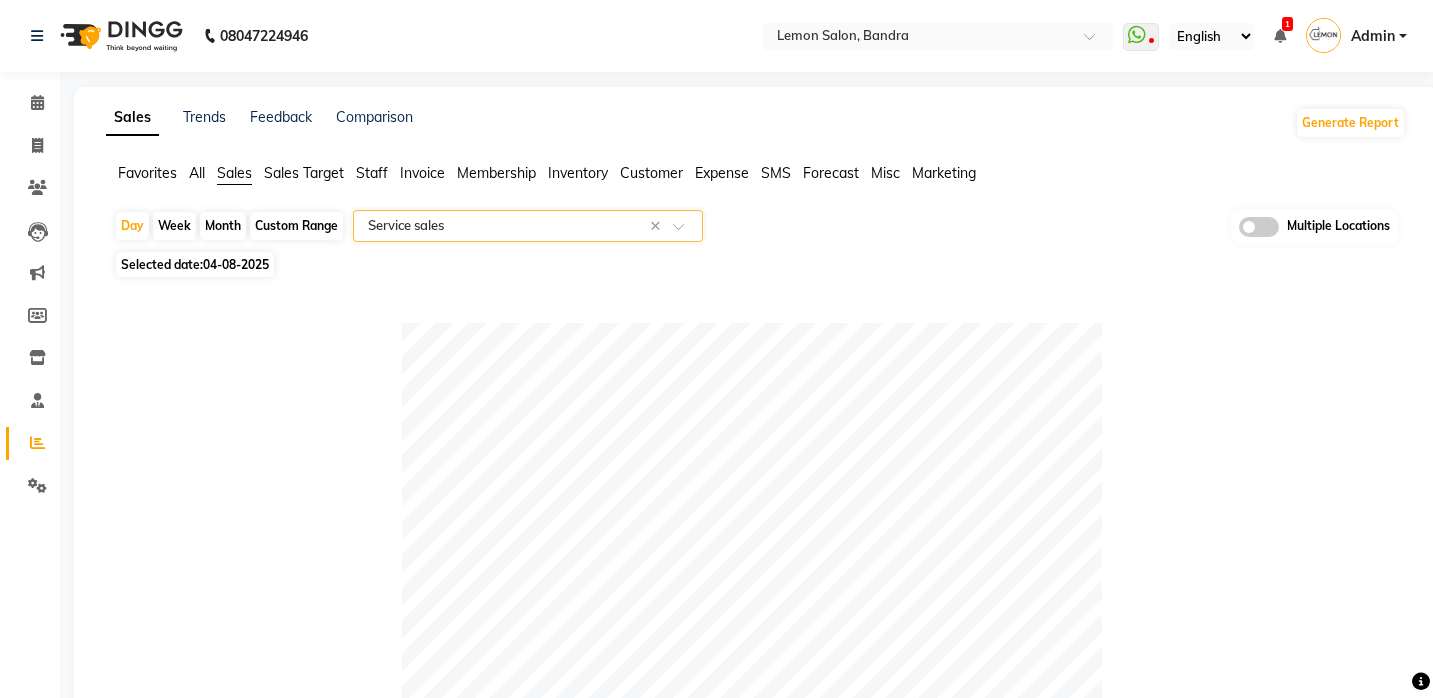 click on "Month" 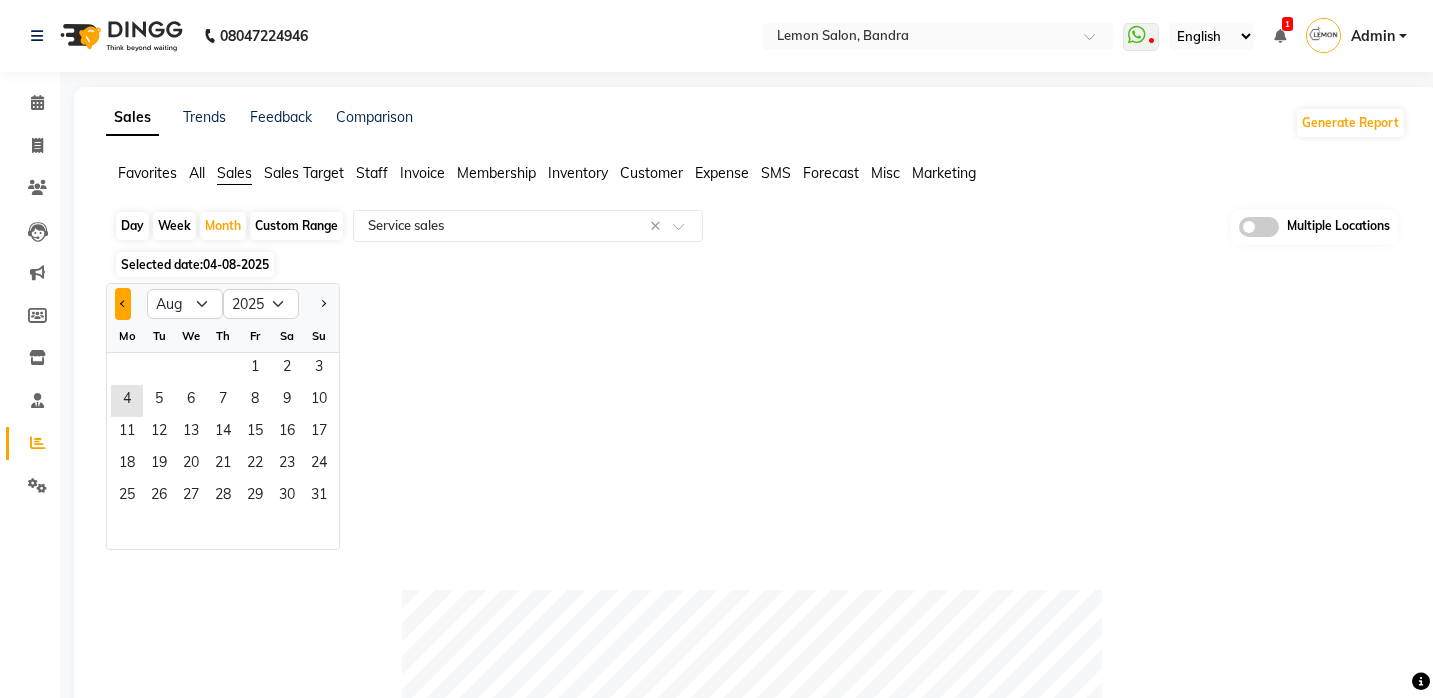 click 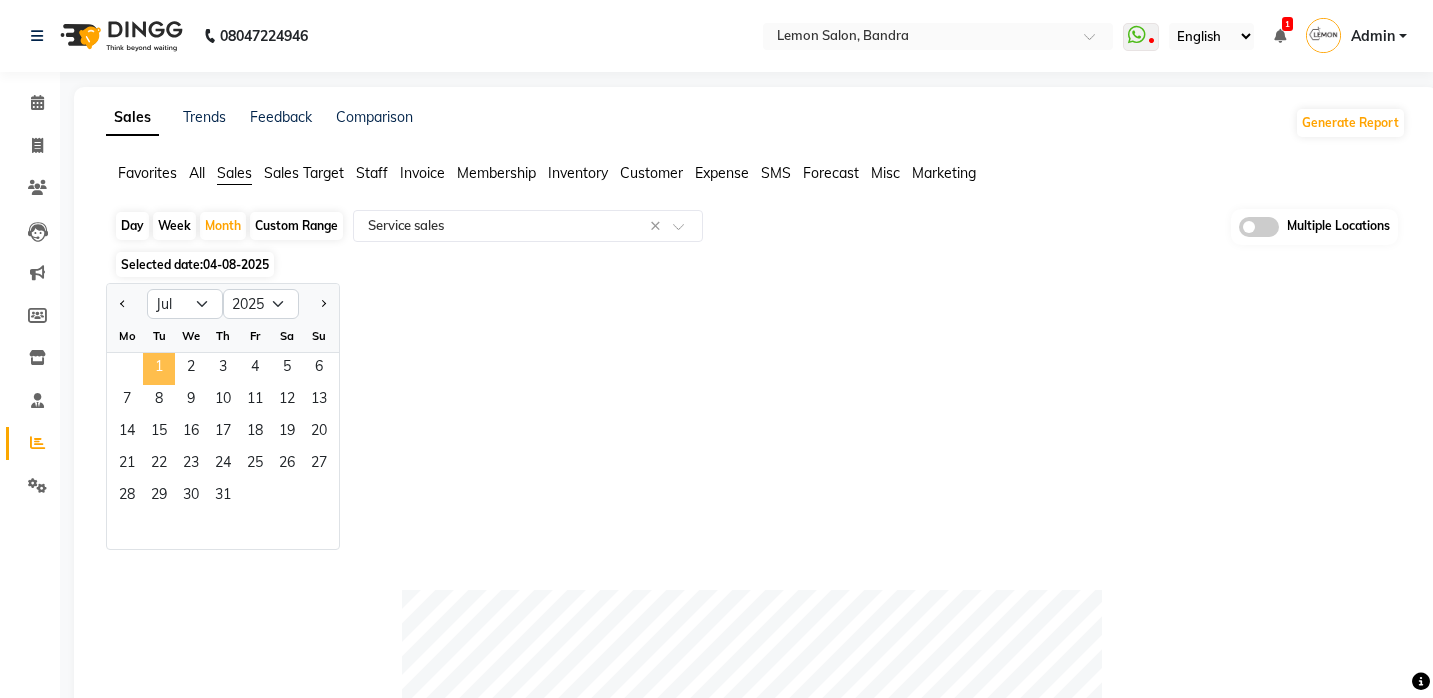 click on "1" 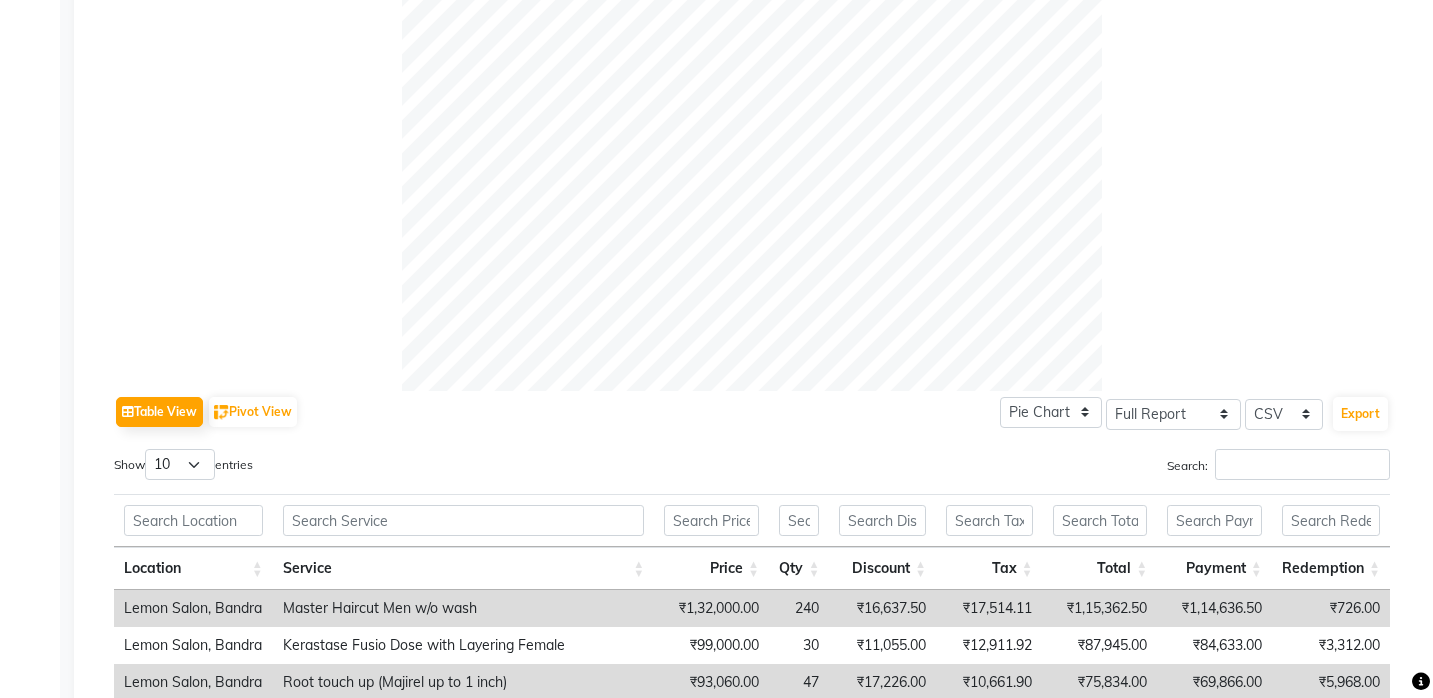 scroll, scrollTop: 641, scrollLeft: 0, axis: vertical 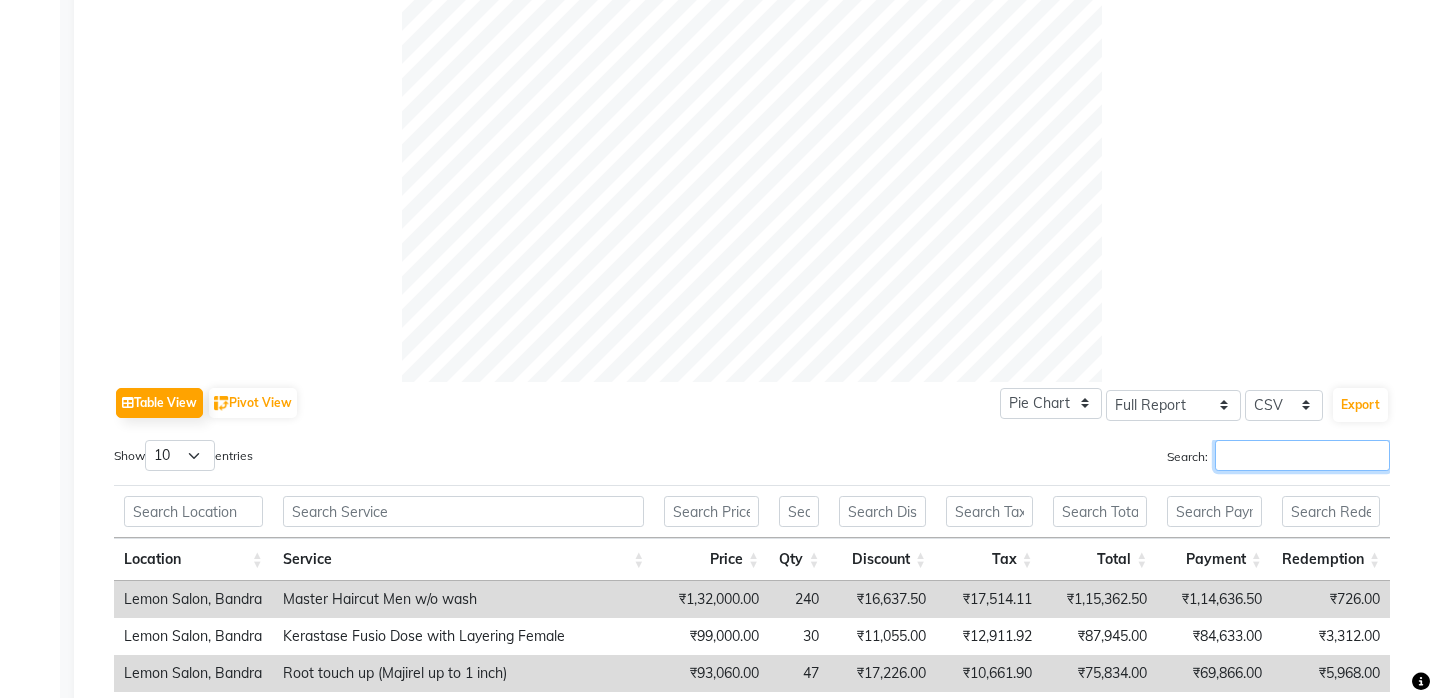 click on "Search:" at bounding box center (1302, 455) 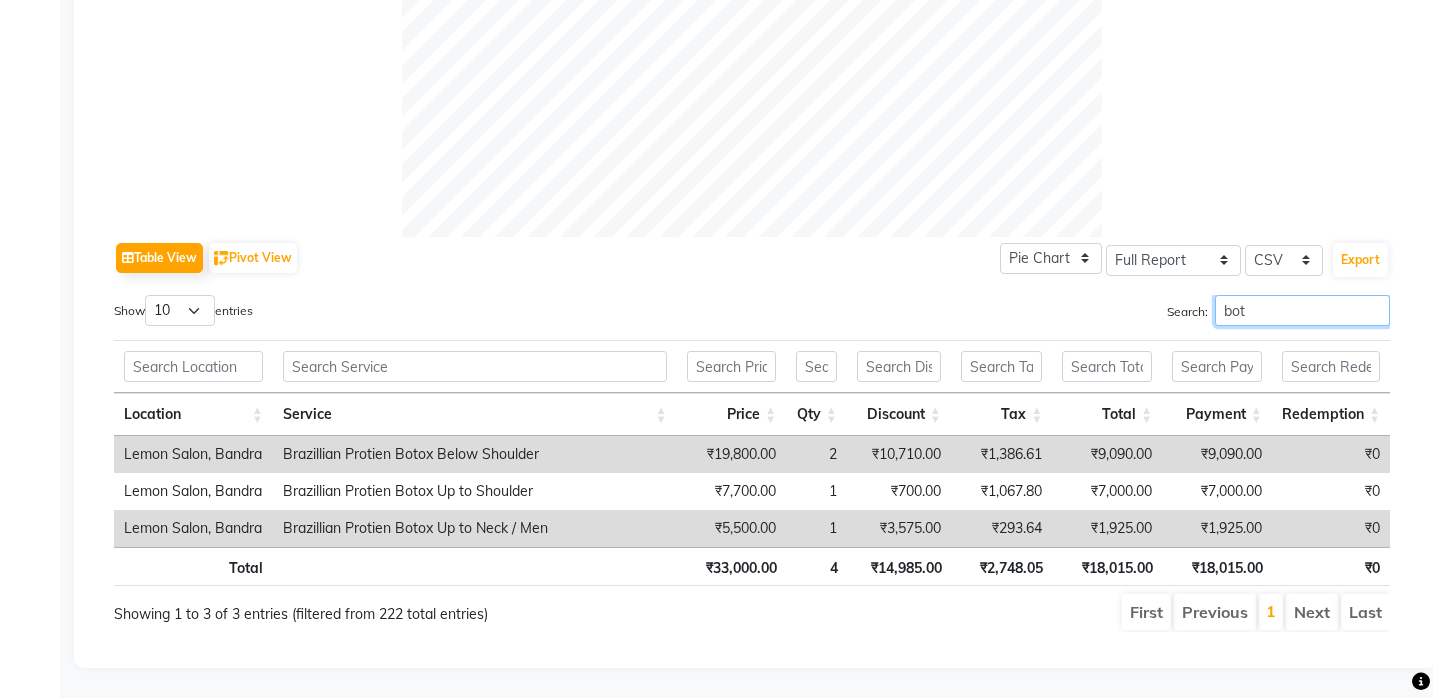 scroll, scrollTop: 786, scrollLeft: 0, axis: vertical 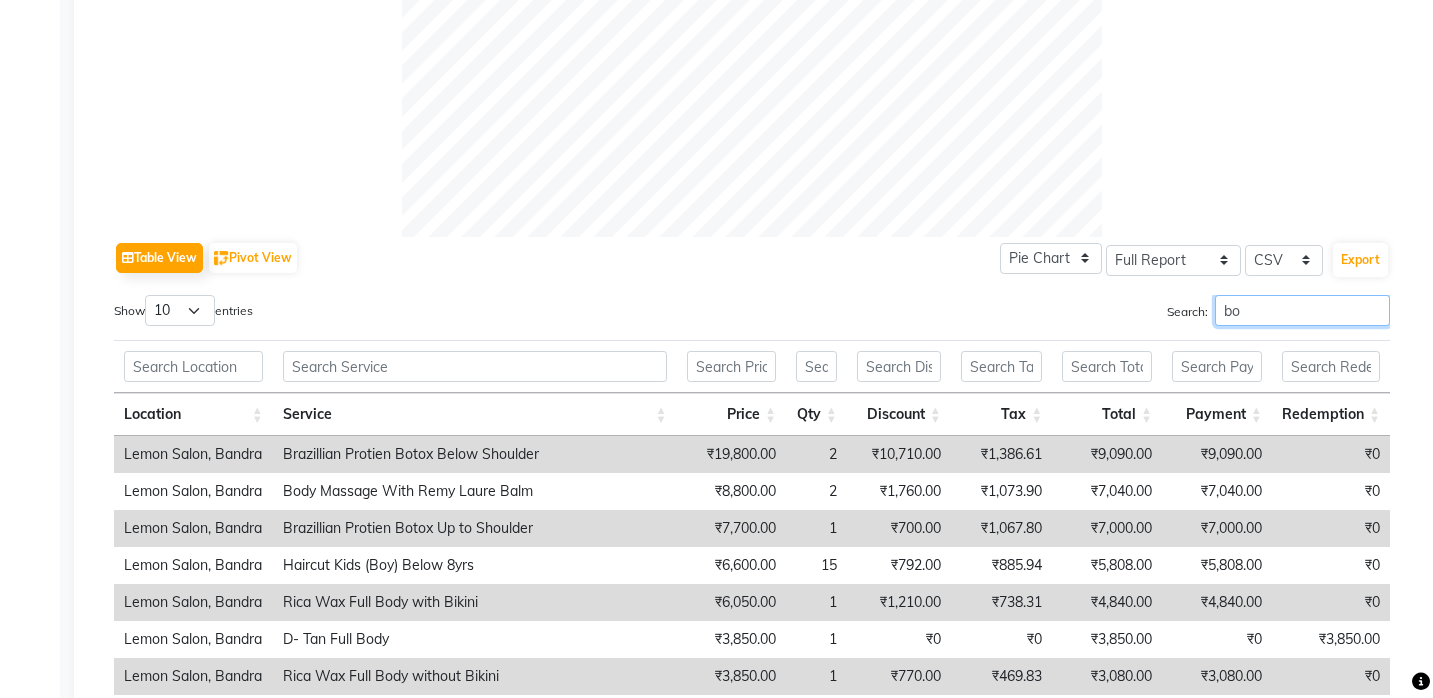 type on "b" 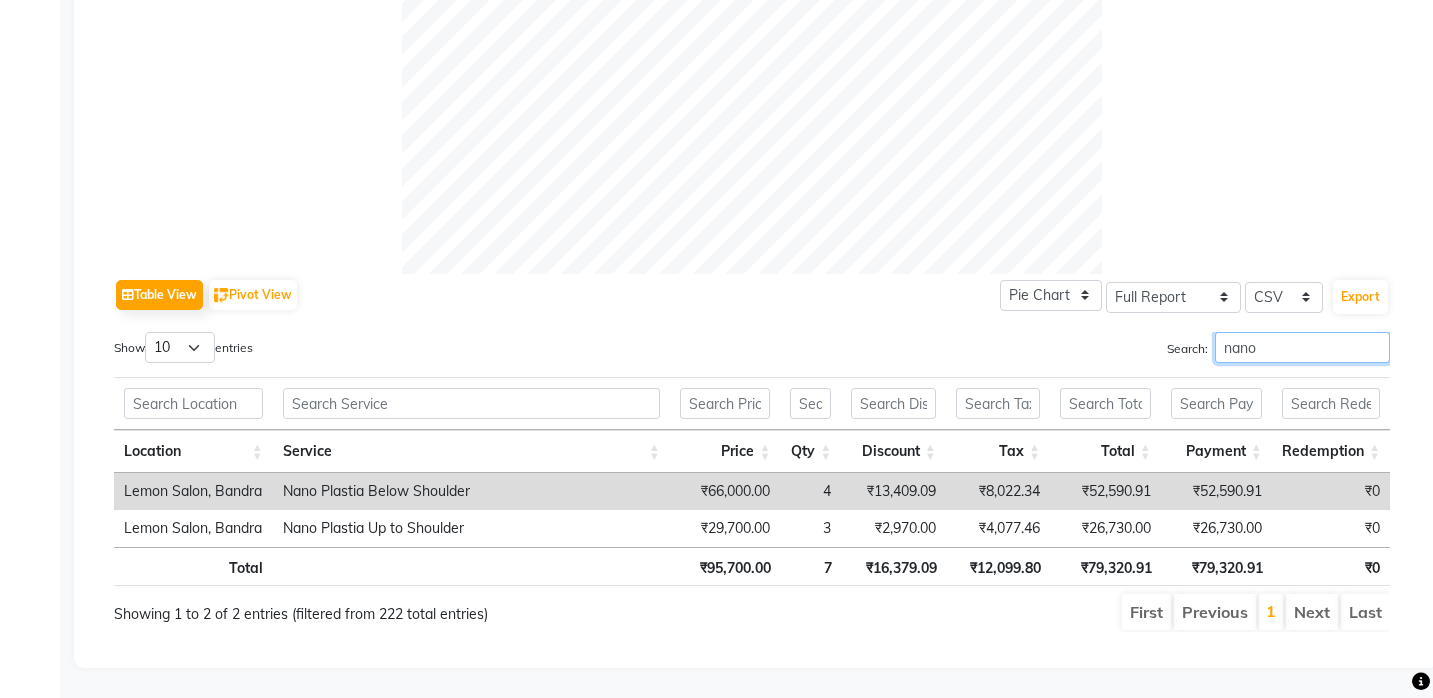 scroll, scrollTop: 749, scrollLeft: 0, axis: vertical 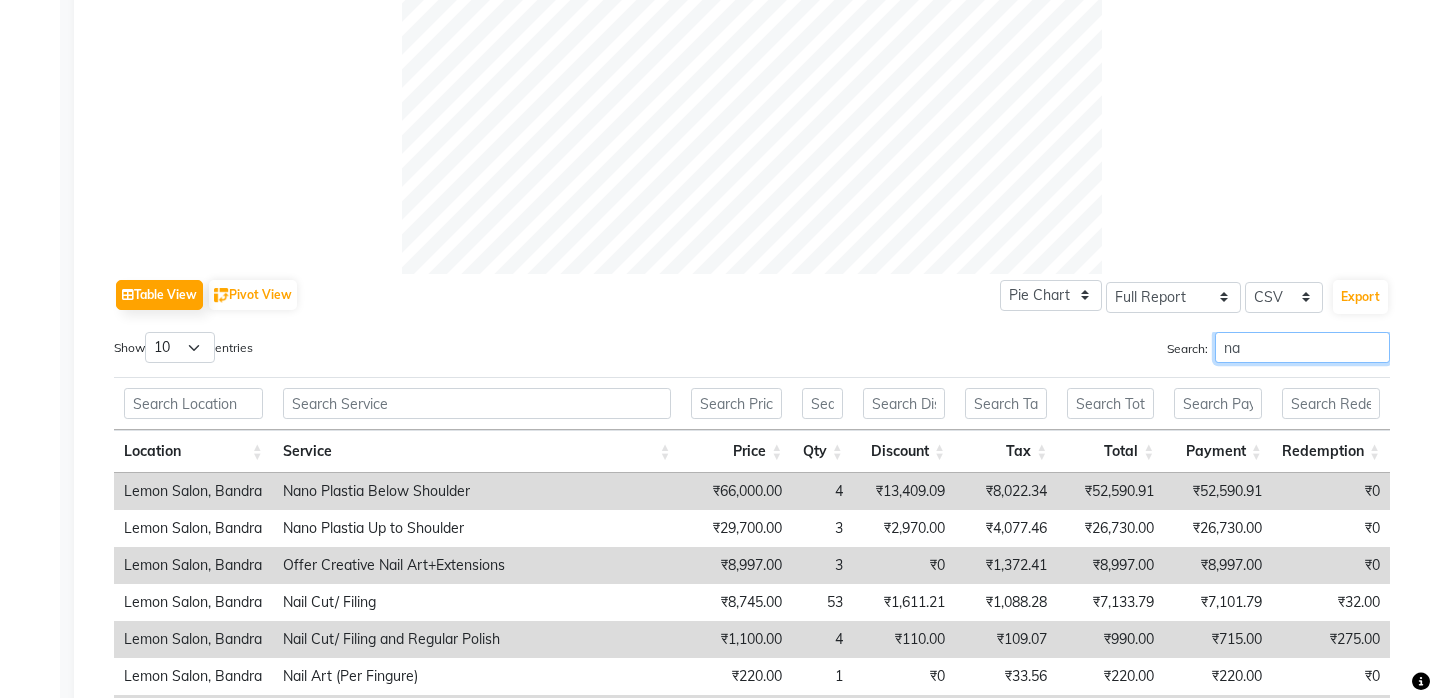 type on "n" 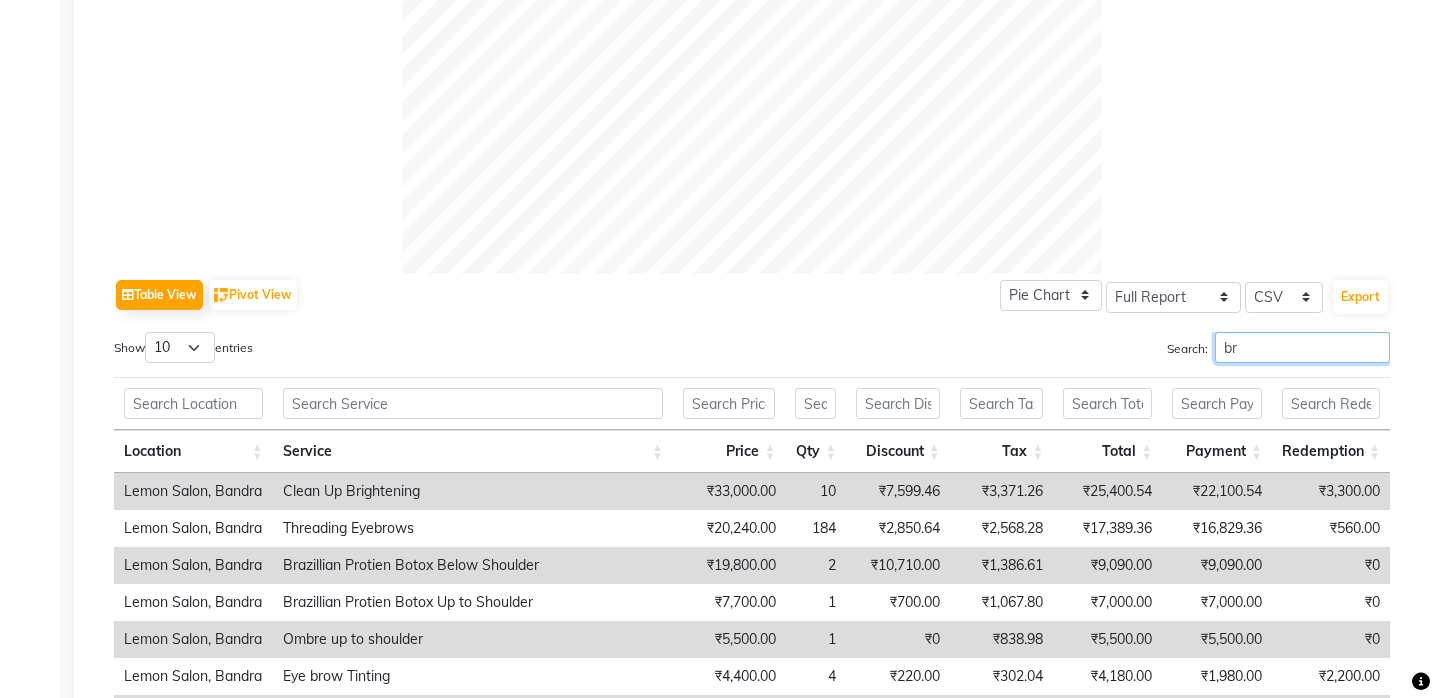 type on "b" 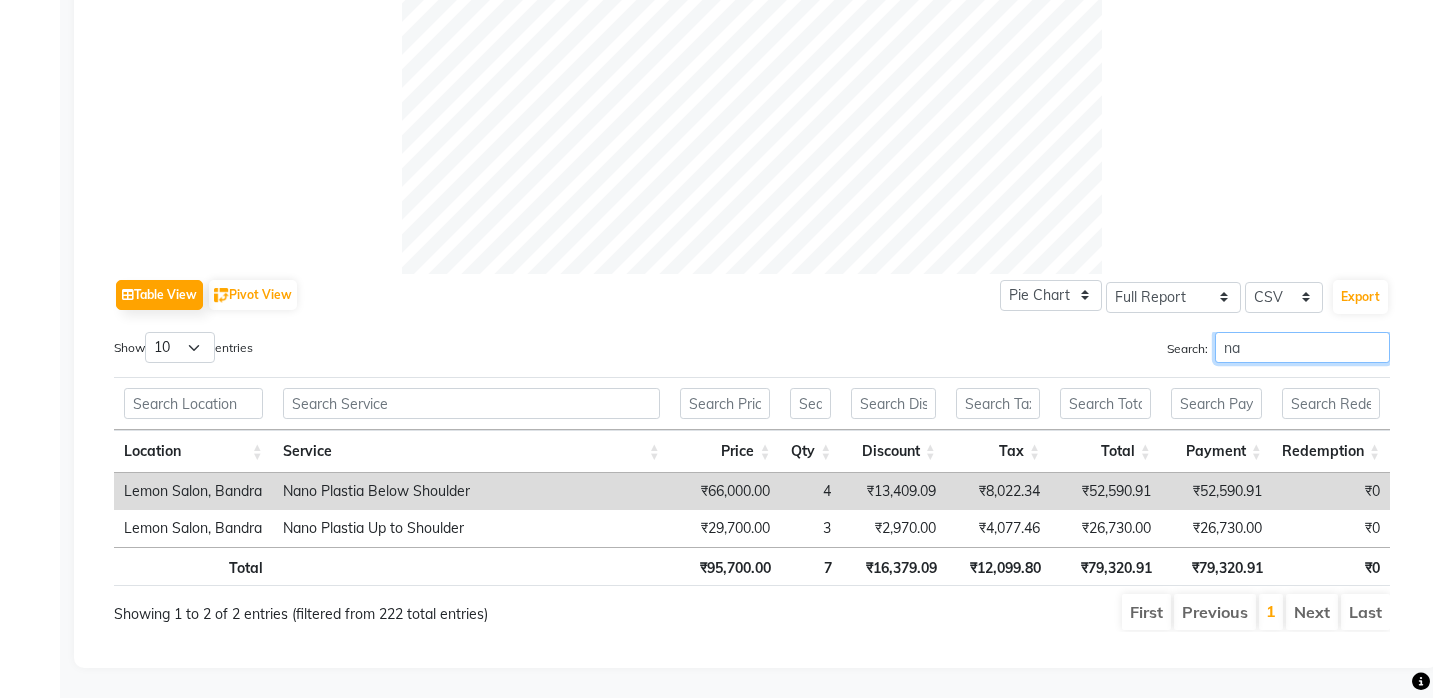 type on "n" 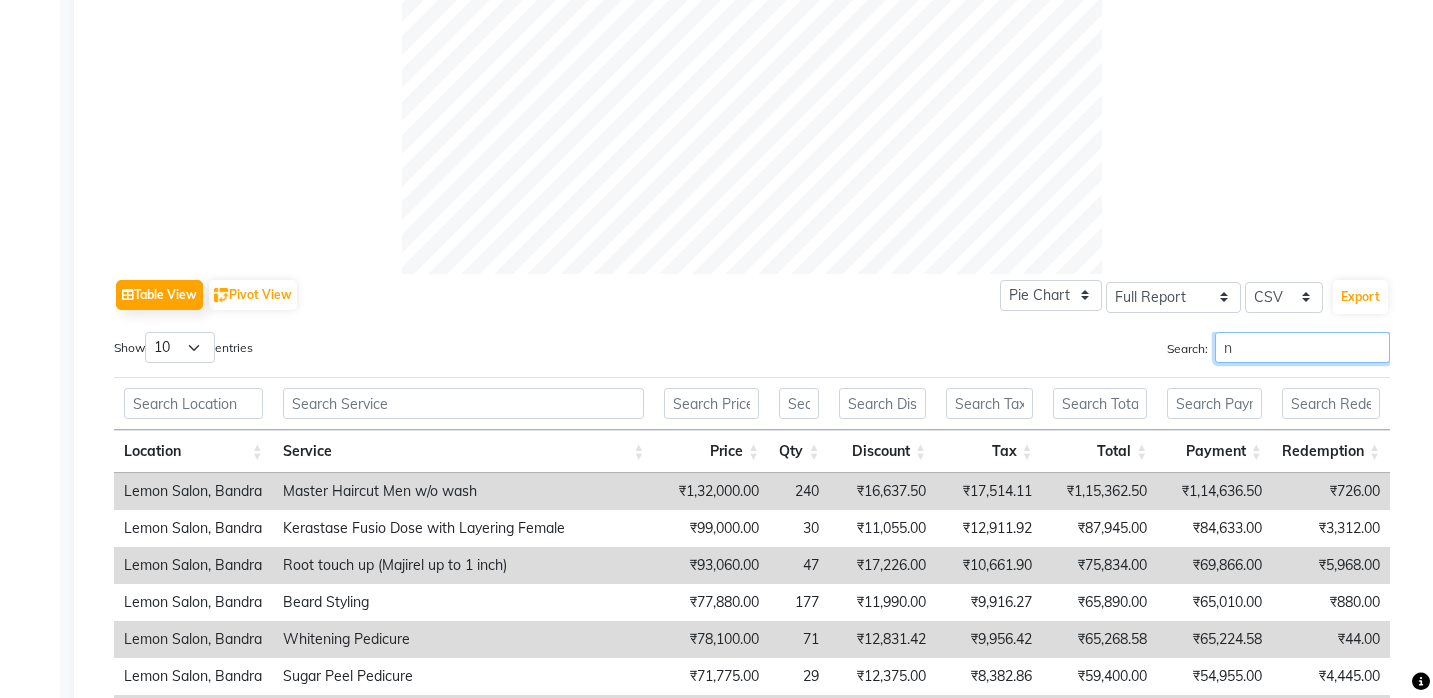 type 